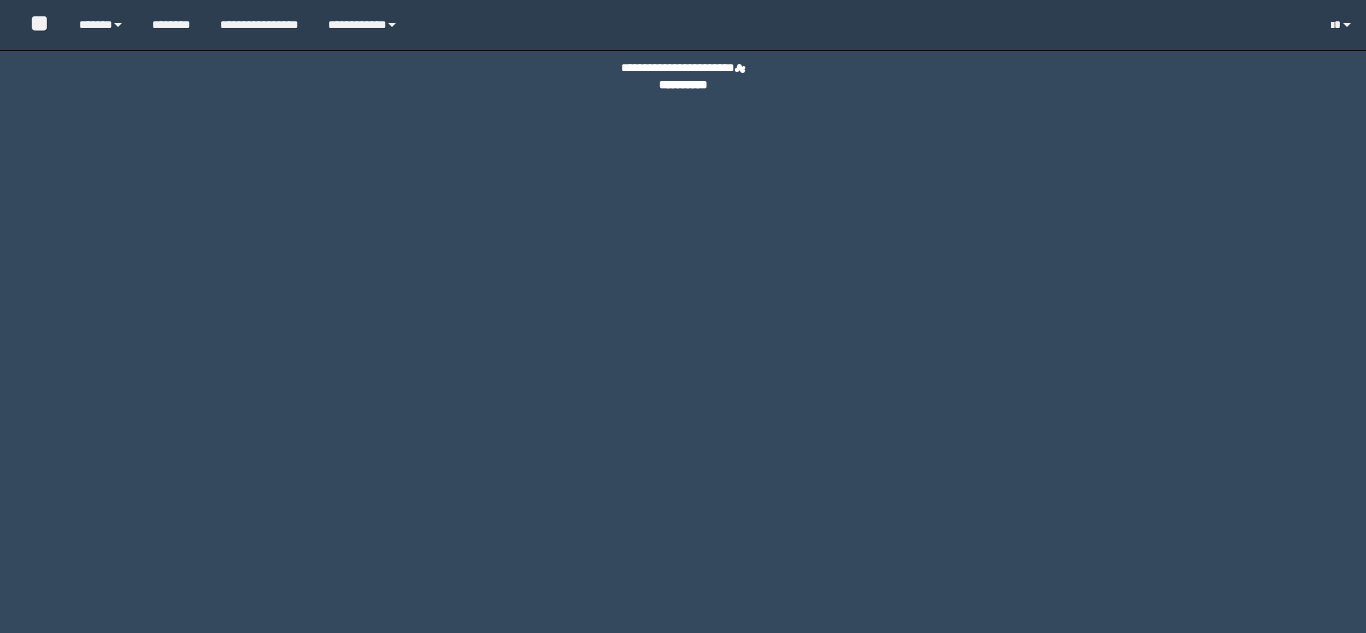 scroll, scrollTop: 0, scrollLeft: 0, axis: both 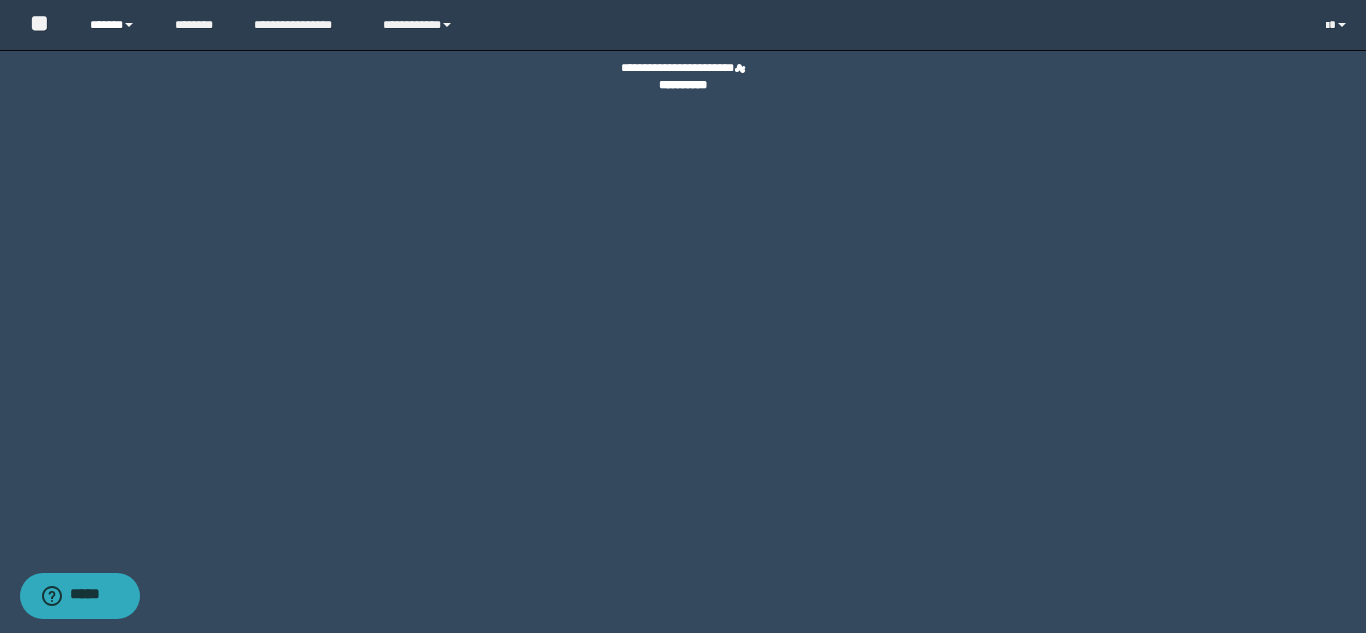 click on "******" at bounding box center (117, 25) 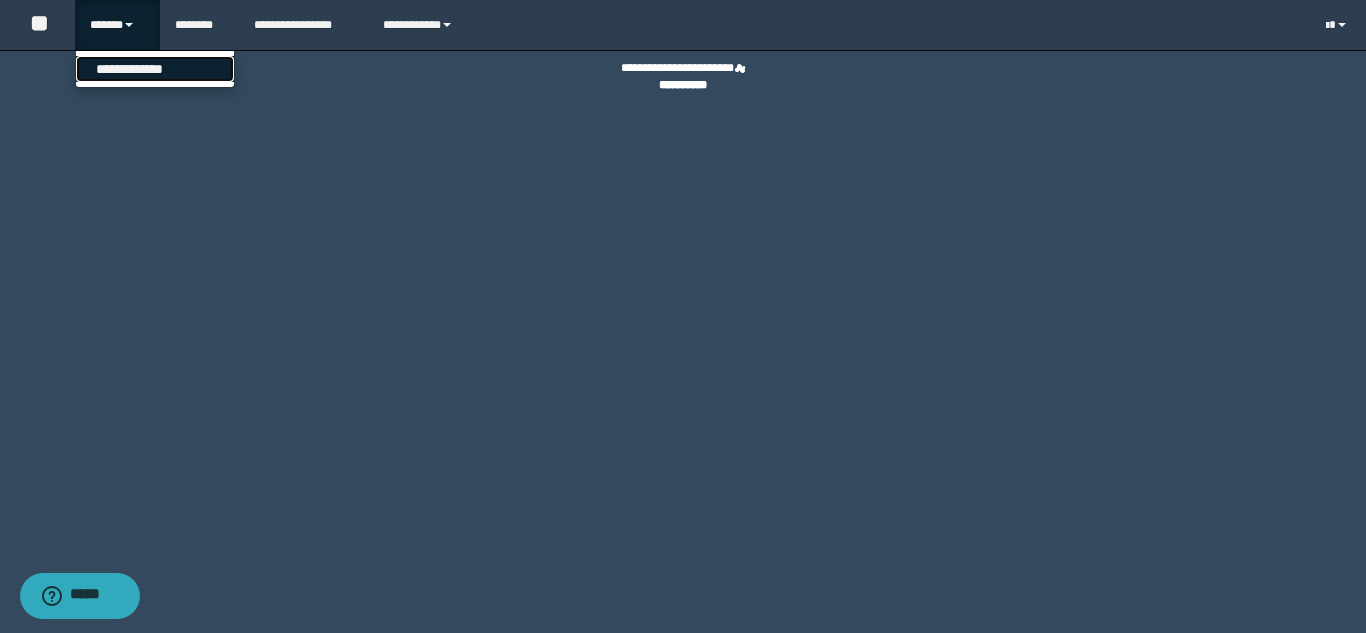 click on "**********" at bounding box center (155, 69) 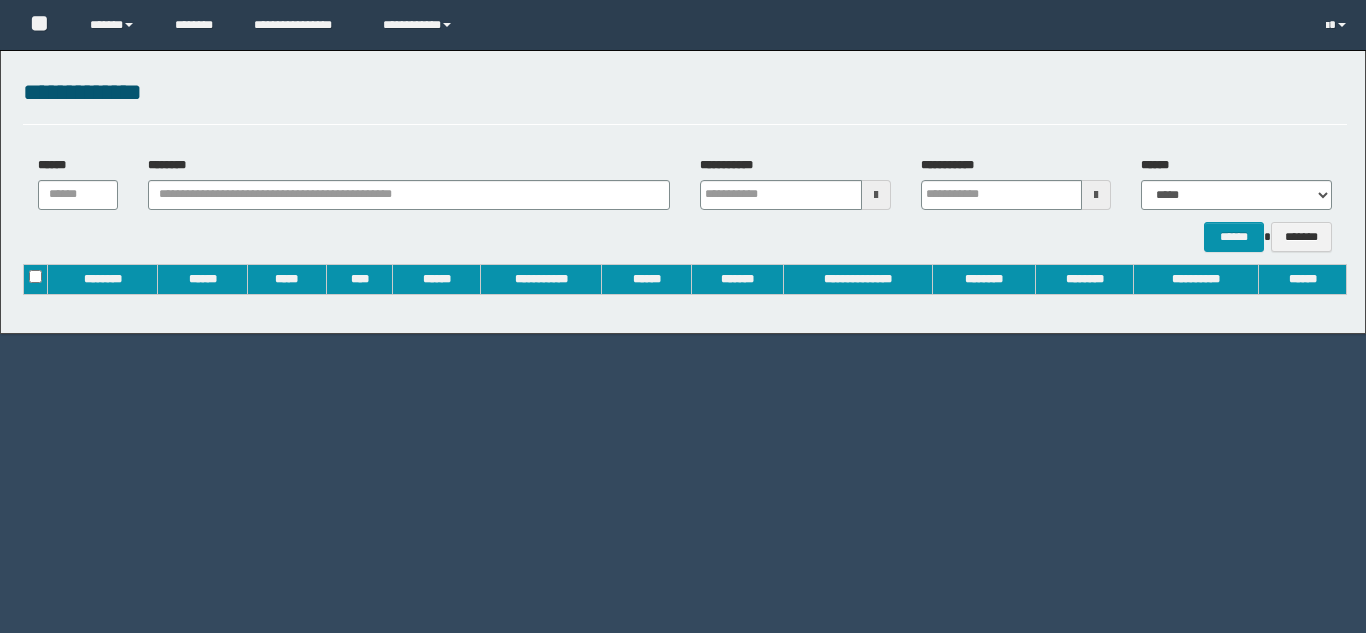 scroll, scrollTop: 0, scrollLeft: 0, axis: both 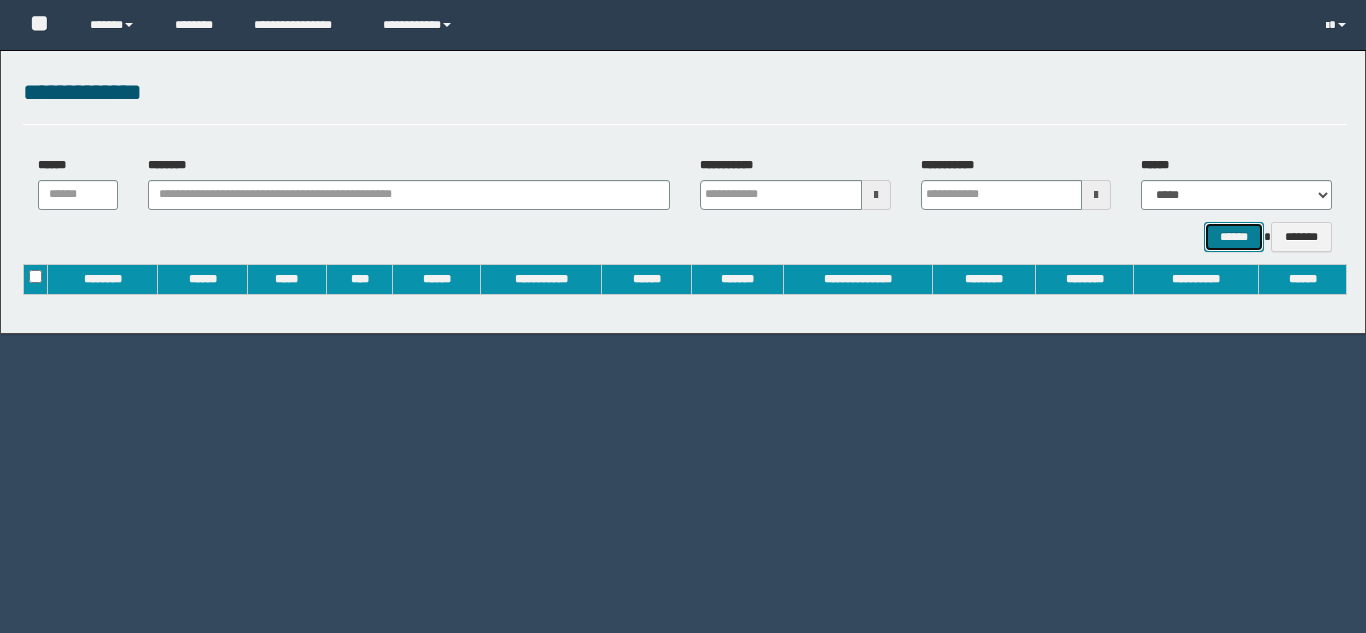click on "******" at bounding box center (1233, 237) 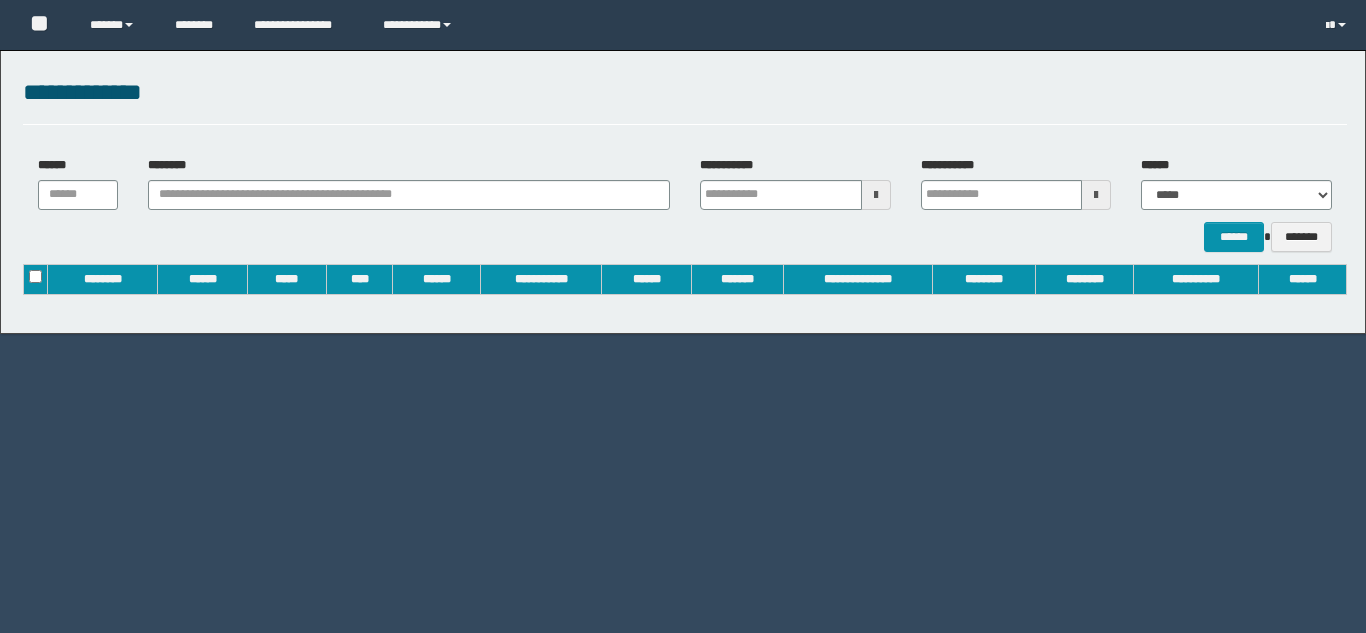 scroll, scrollTop: 0, scrollLeft: 0, axis: both 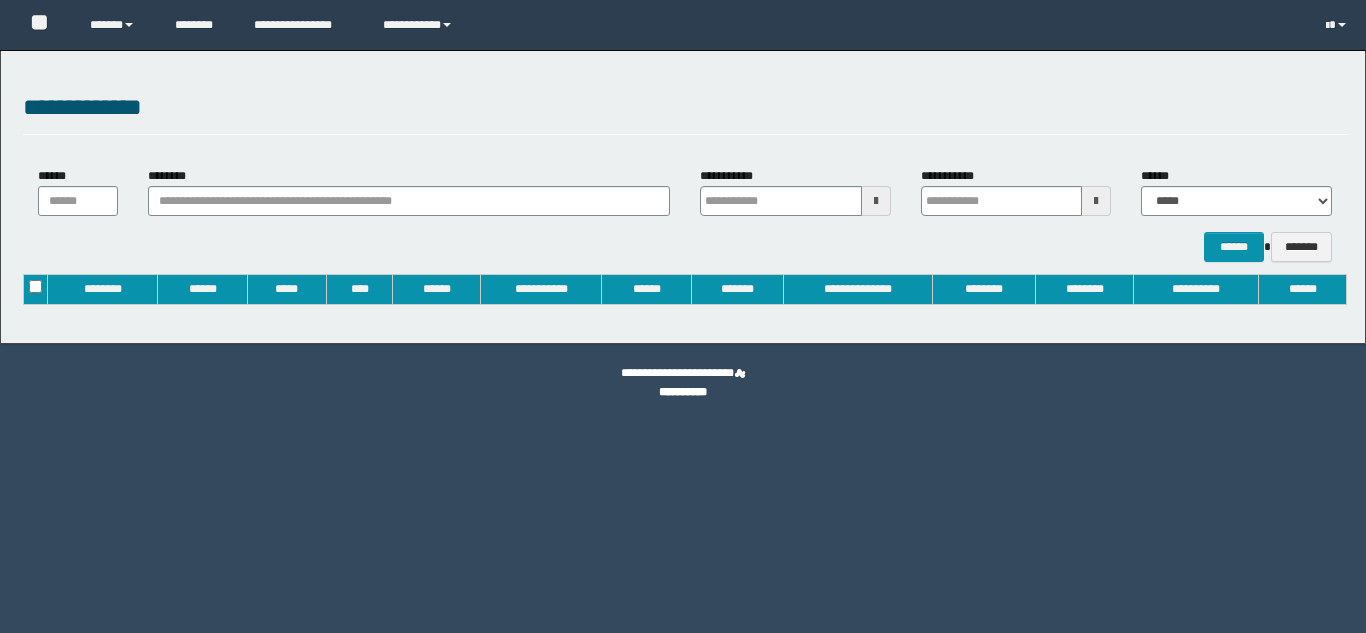 type on "**********" 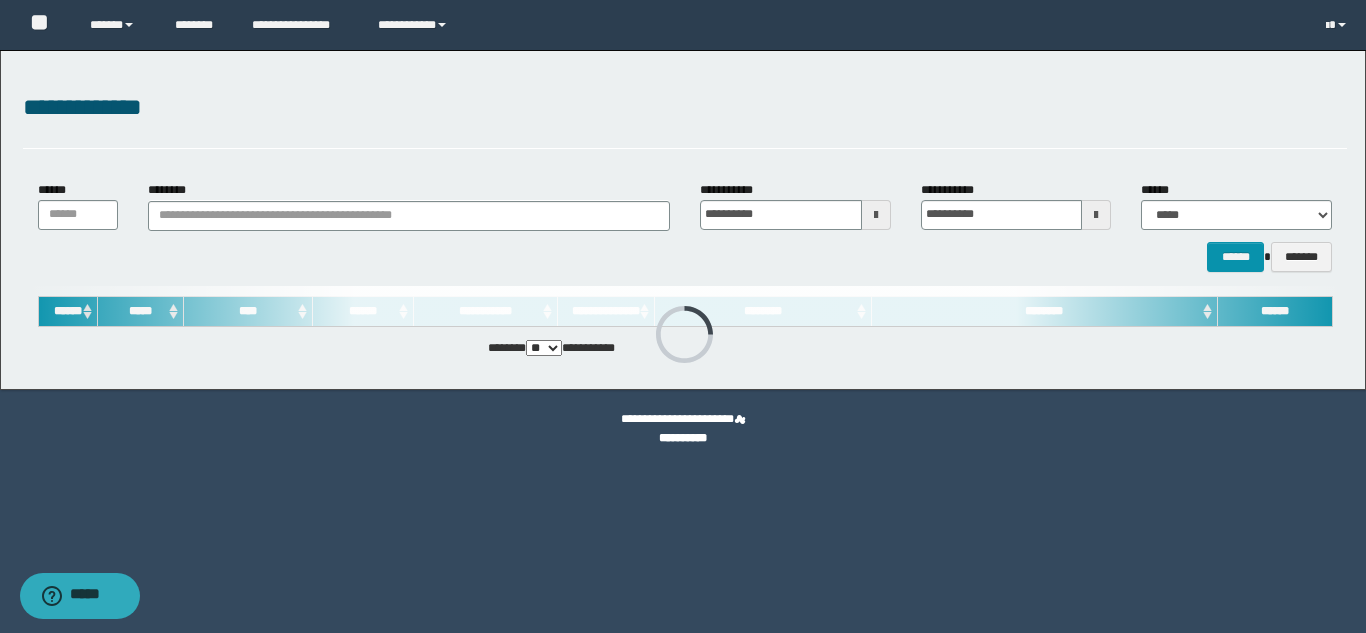 scroll, scrollTop: 0, scrollLeft: 0, axis: both 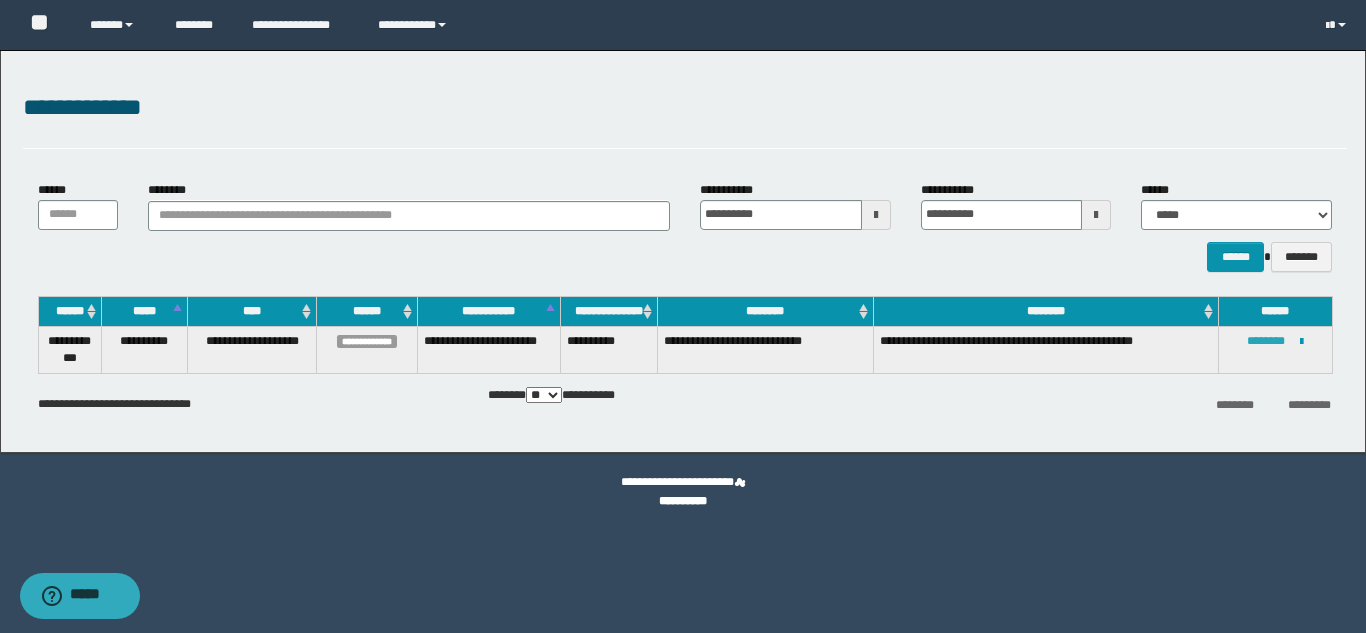 click on "********" at bounding box center [1266, 341] 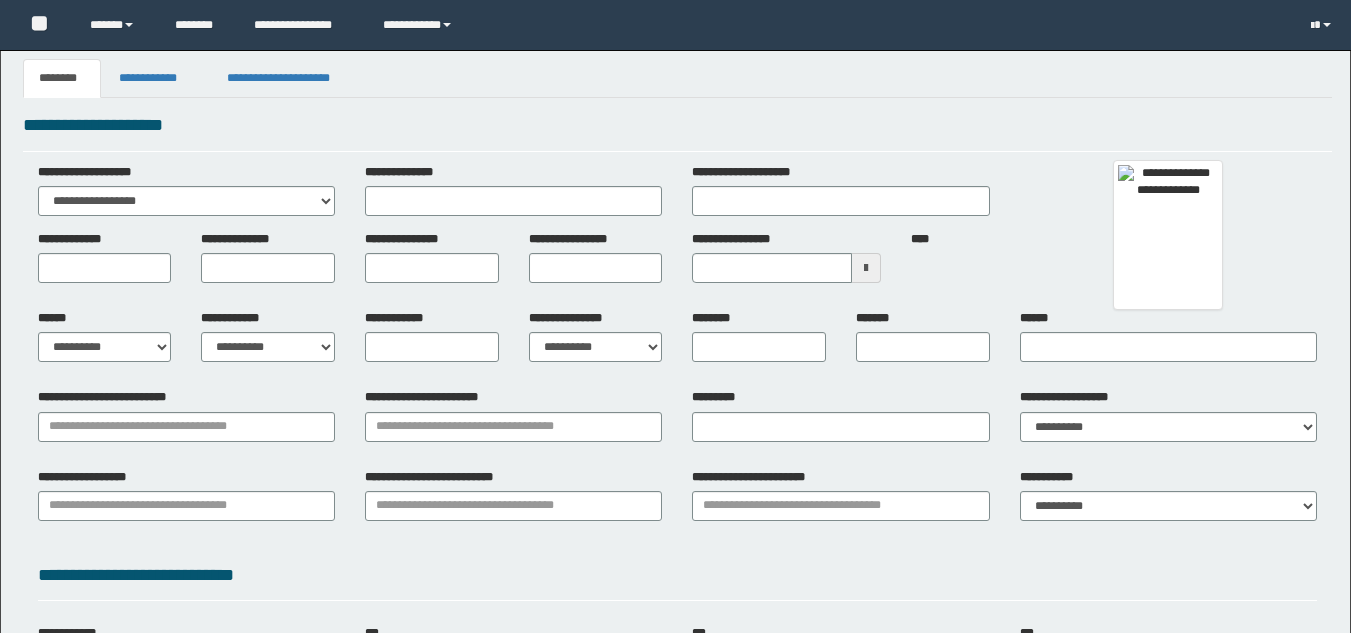 scroll, scrollTop: 0, scrollLeft: 0, axis: both 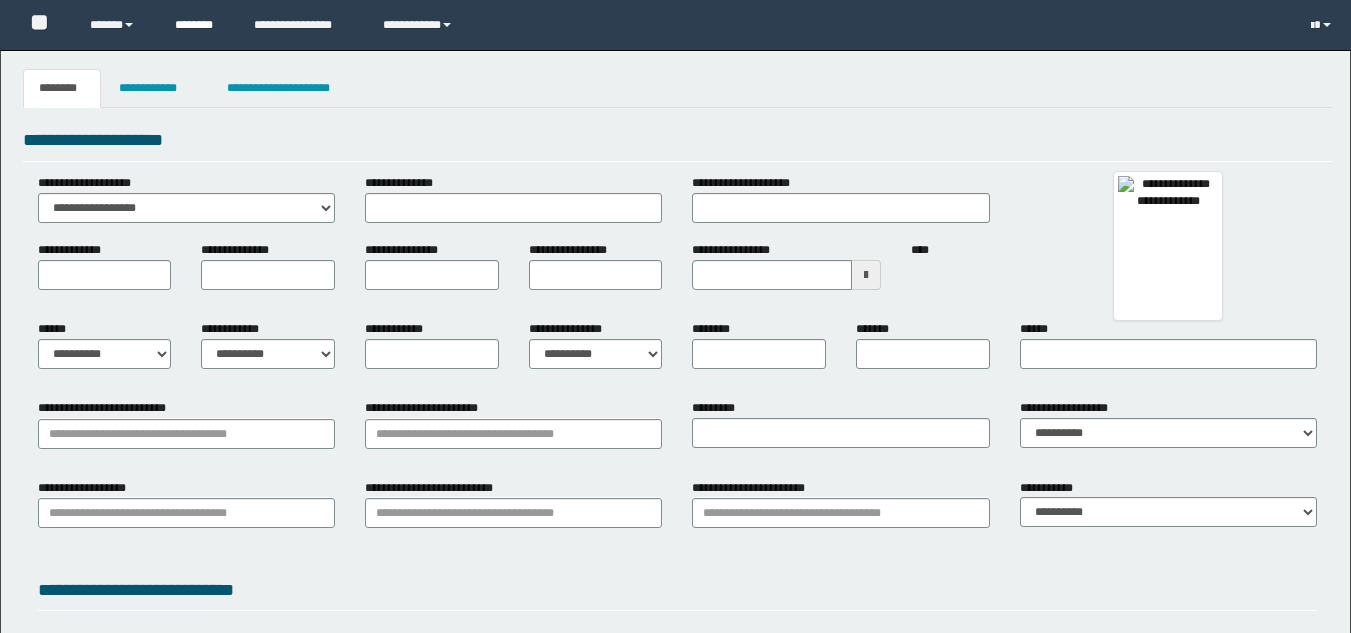 type 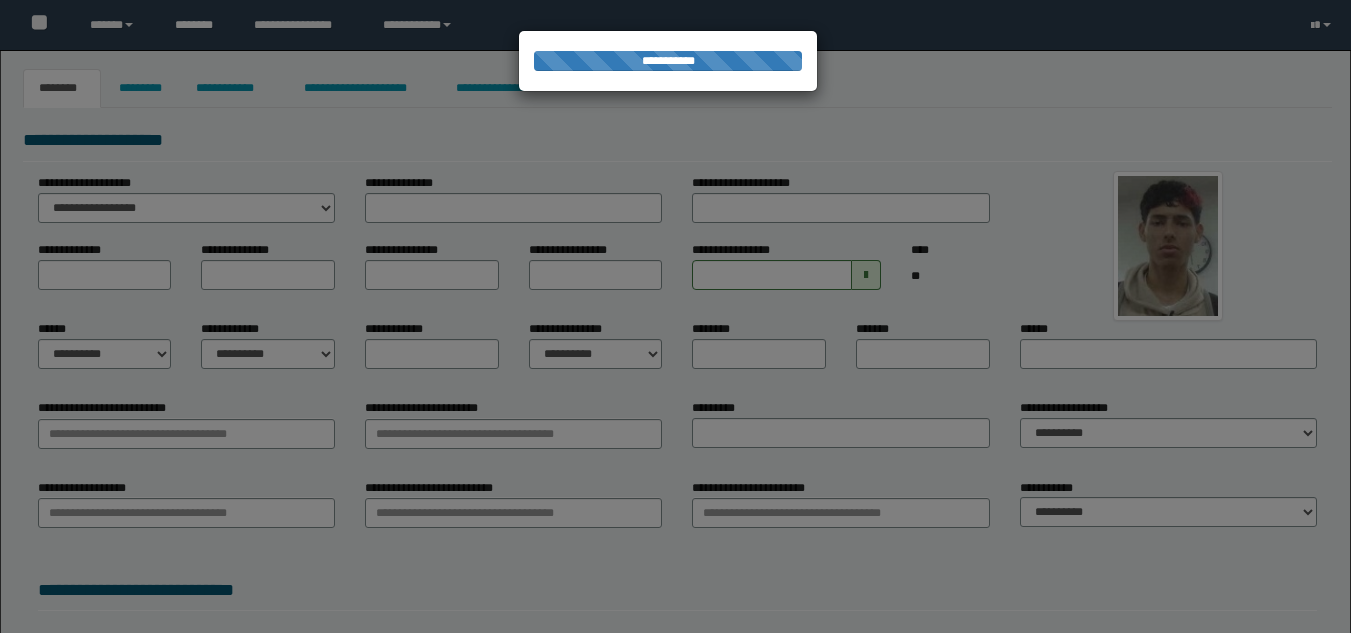 type on "**********" 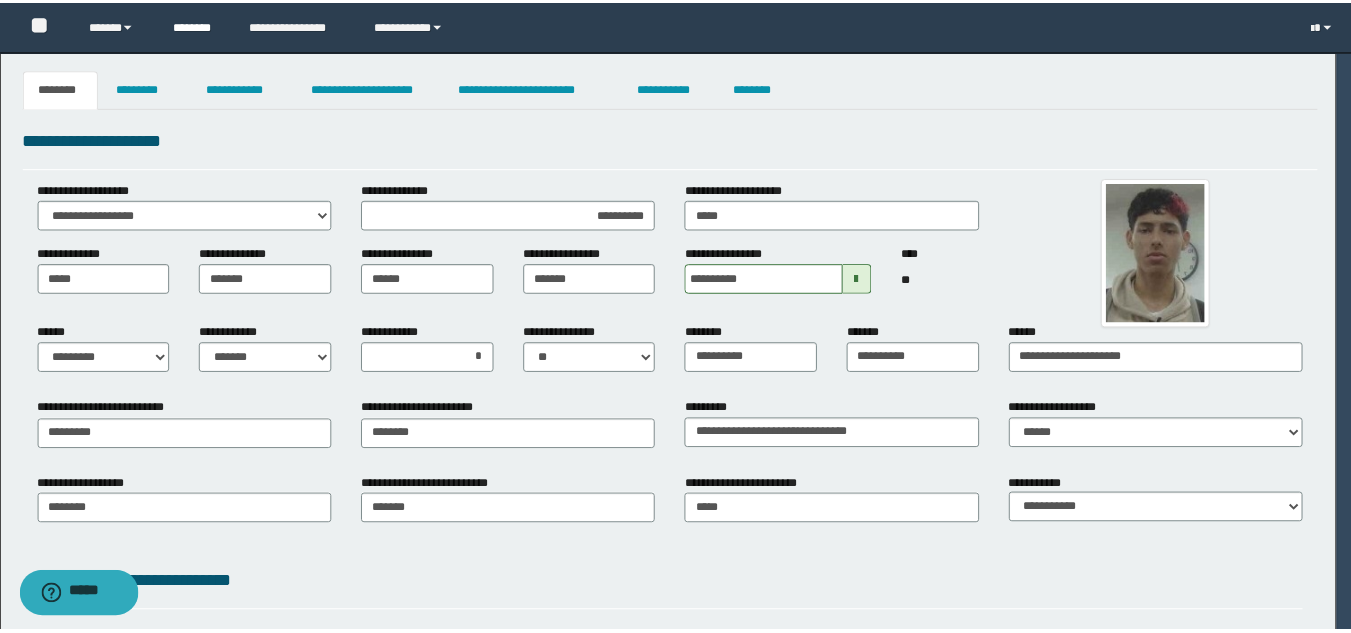 scroll, scrollTop: 0, scrollLeft: 0, axis: both 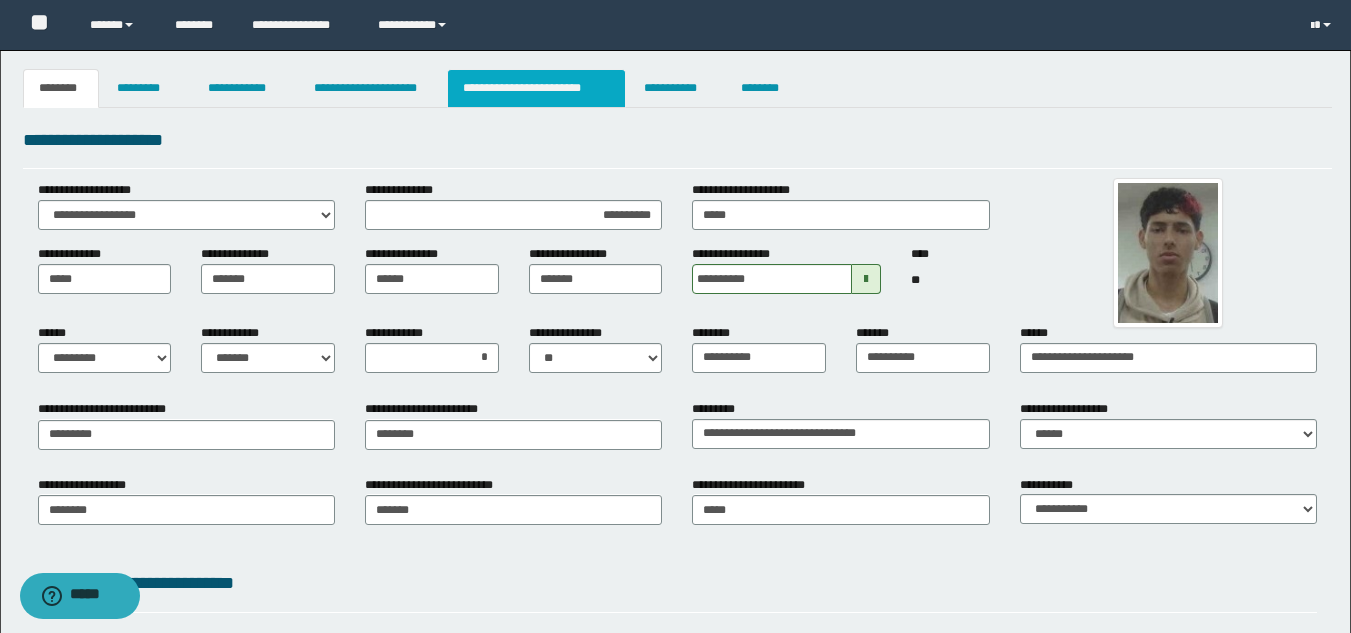 click on "**********" at bounding box center (537, 88) 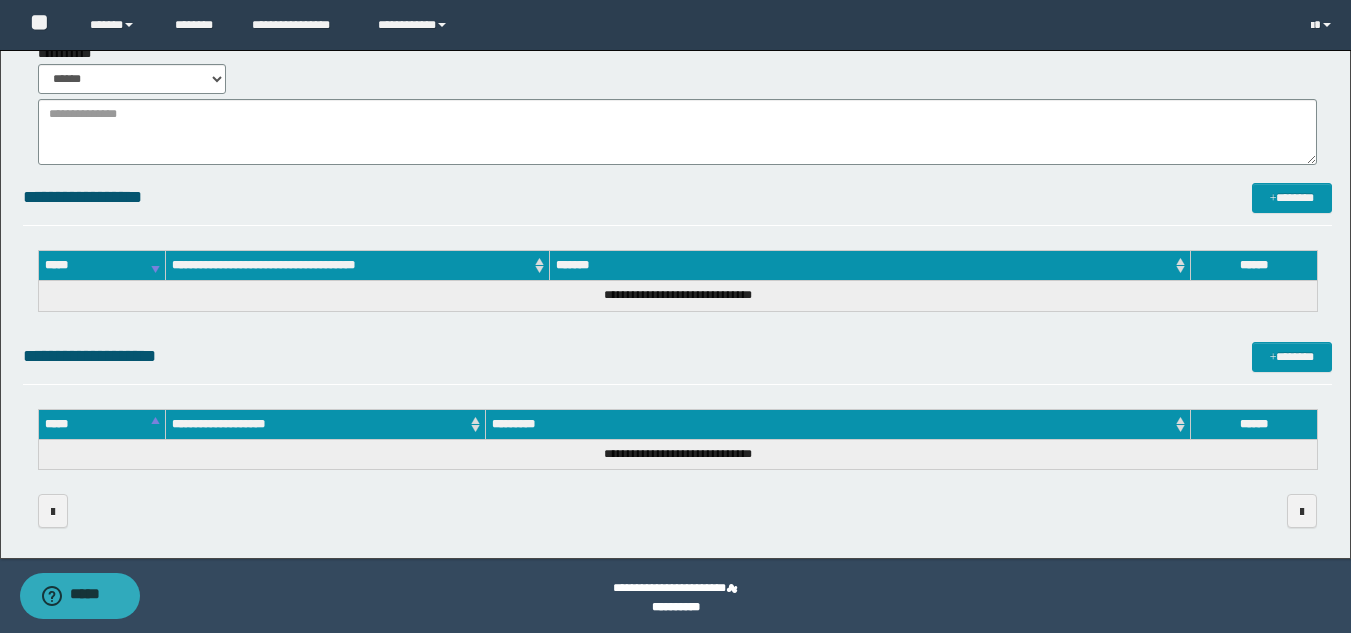 scroll, scrollTop: 0, scrollLeft: 0, axis: both 